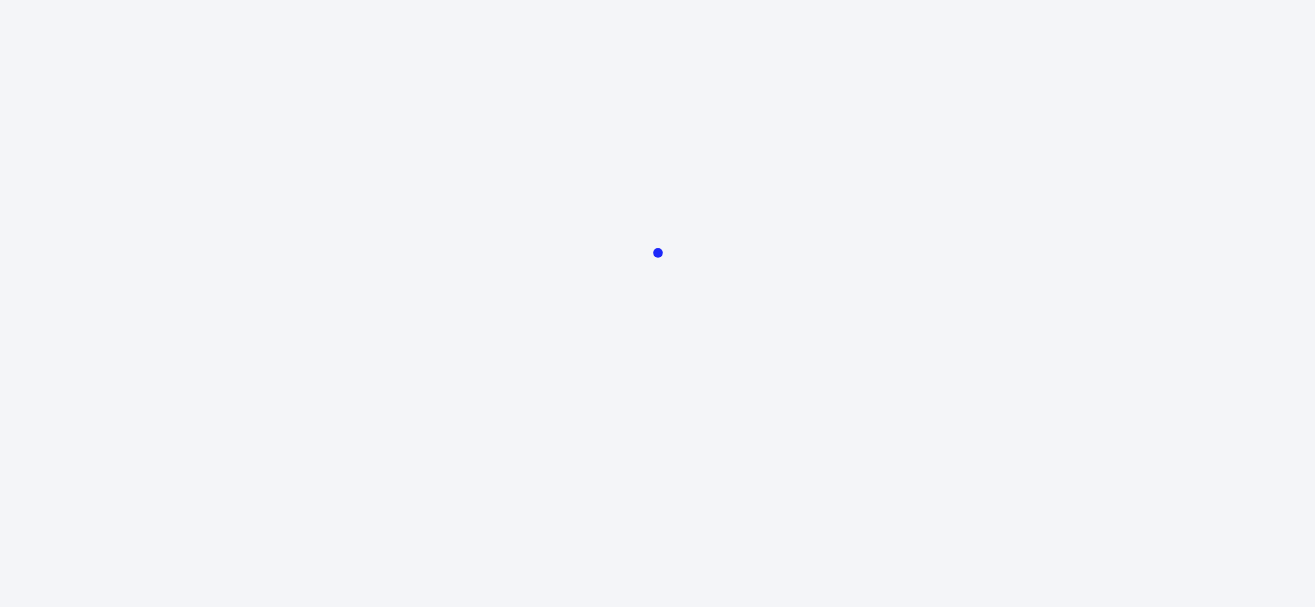 scroll, scrollTop: 0, scrollLeft: 0, axis: both 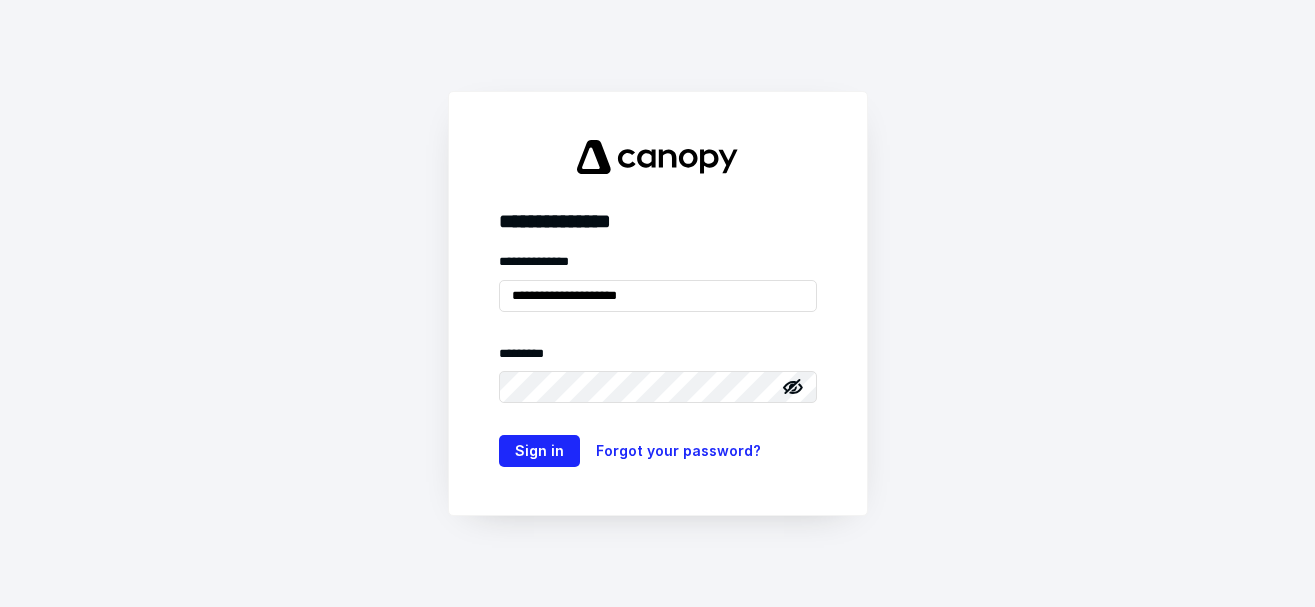 type on "**********" 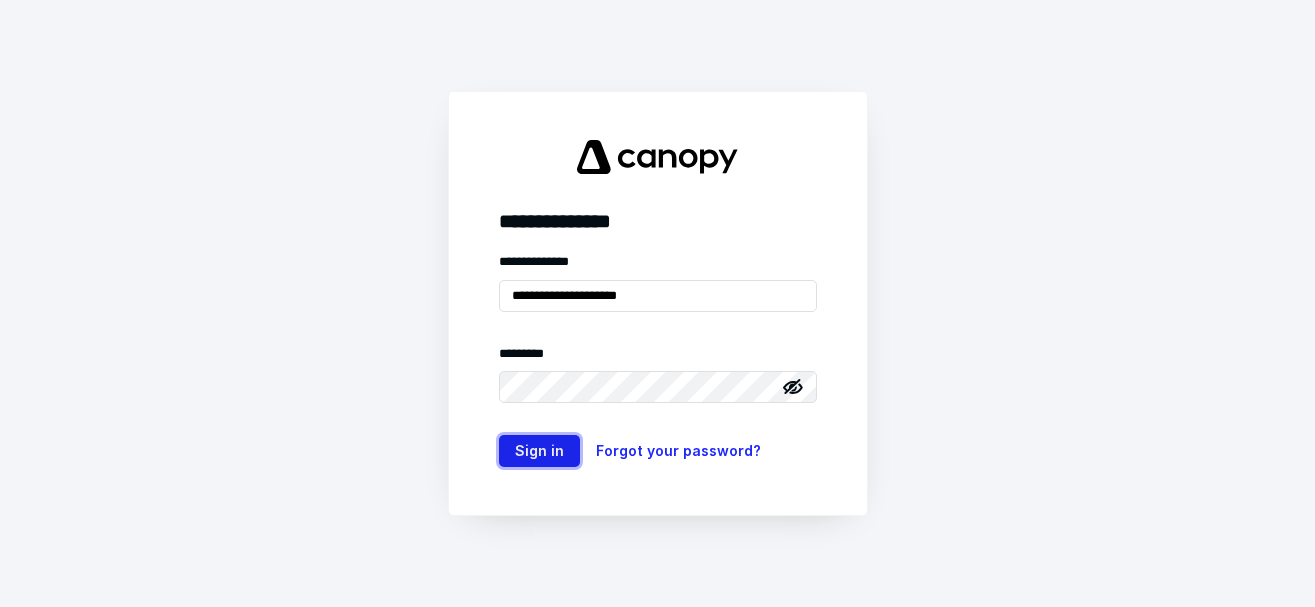 click on "Sign in" at bounding box center [539, 451] 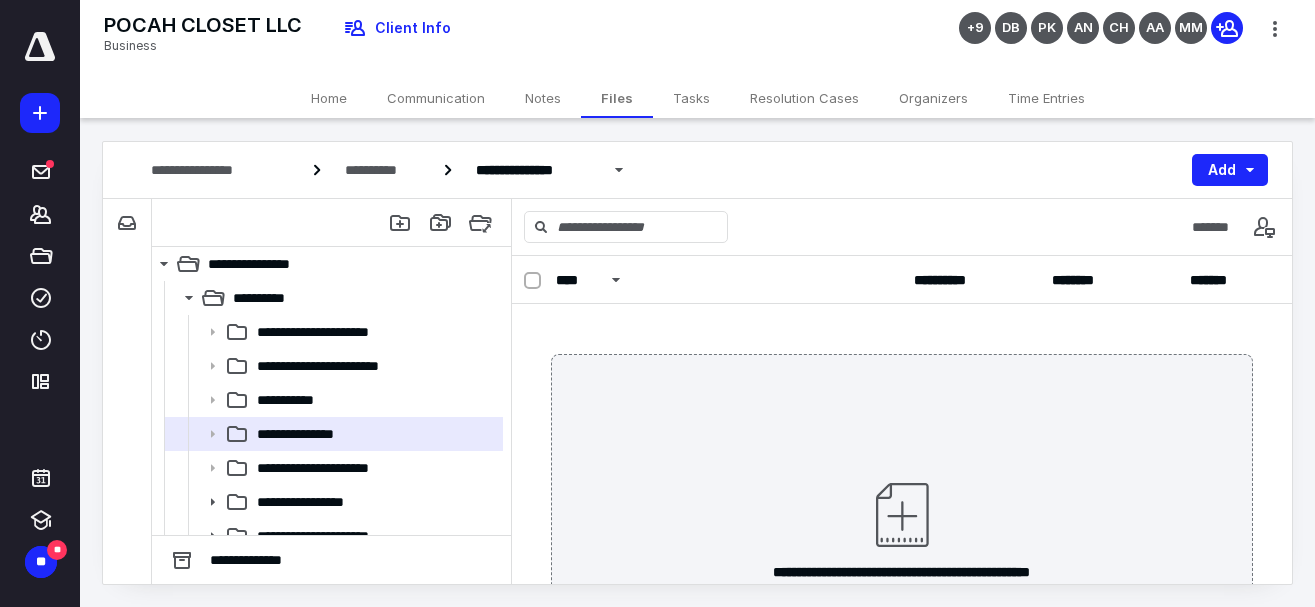 click at bounding box center [40, 47] 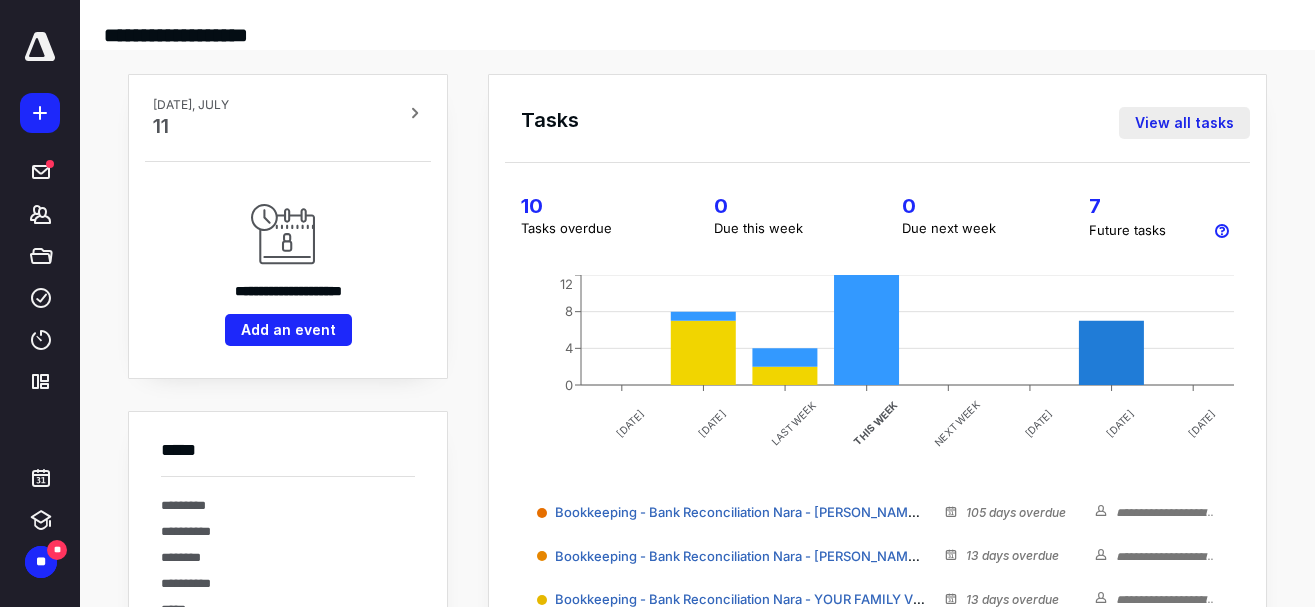 click on "View all tasks" at bounding box center (1184, 123) 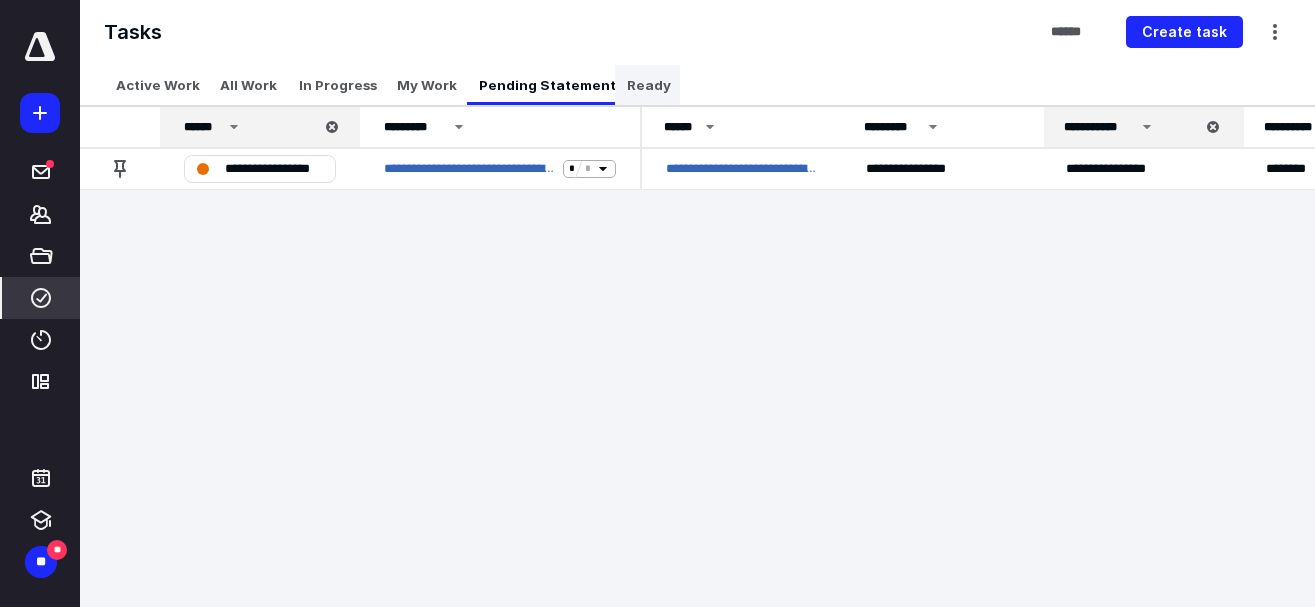 click on "Ready" at bounding box center (649, 85) 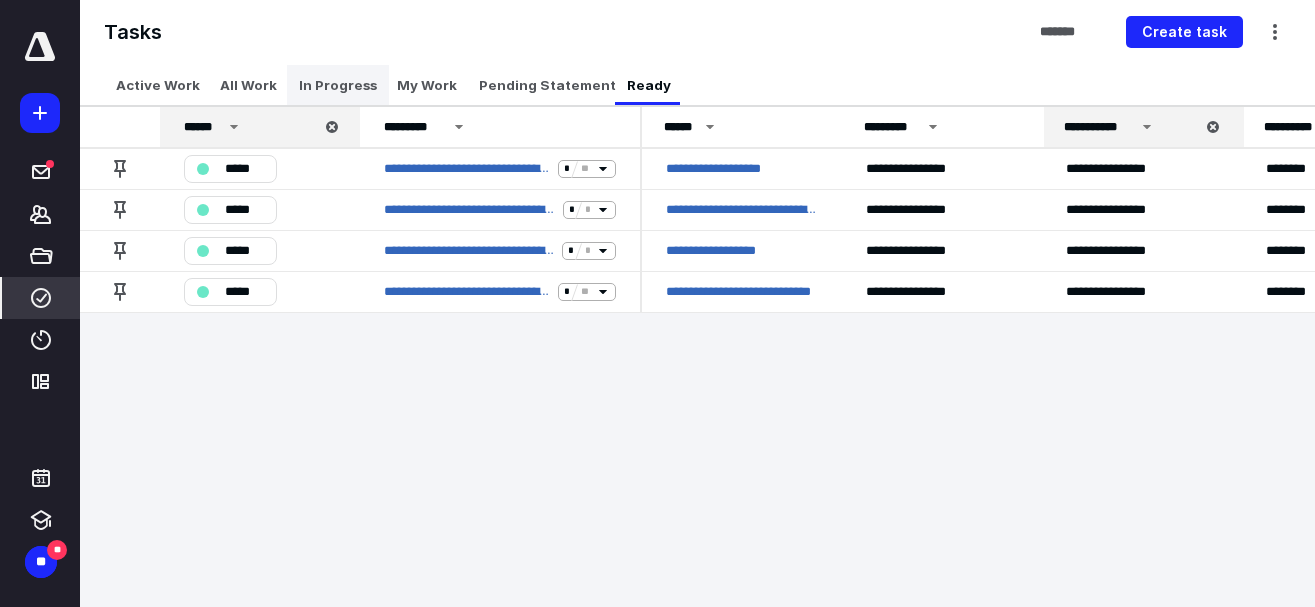 click on "In Progress" at bounding box center [338, 85] 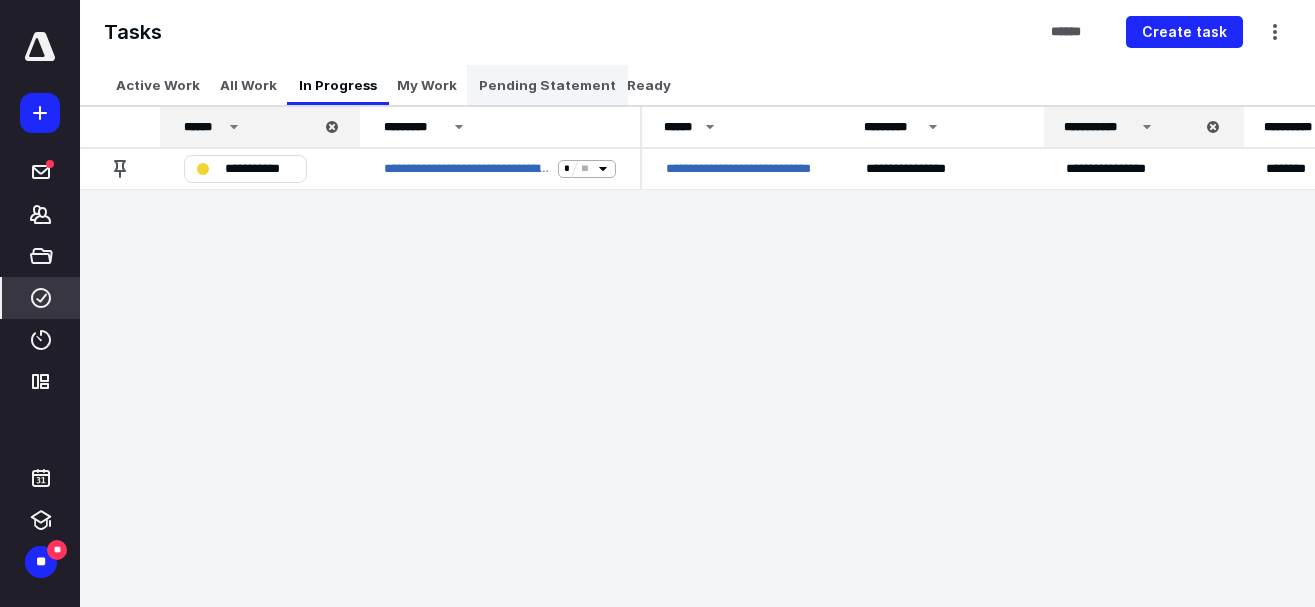 click on "Pending Statement" at bounding box center [547, 85] 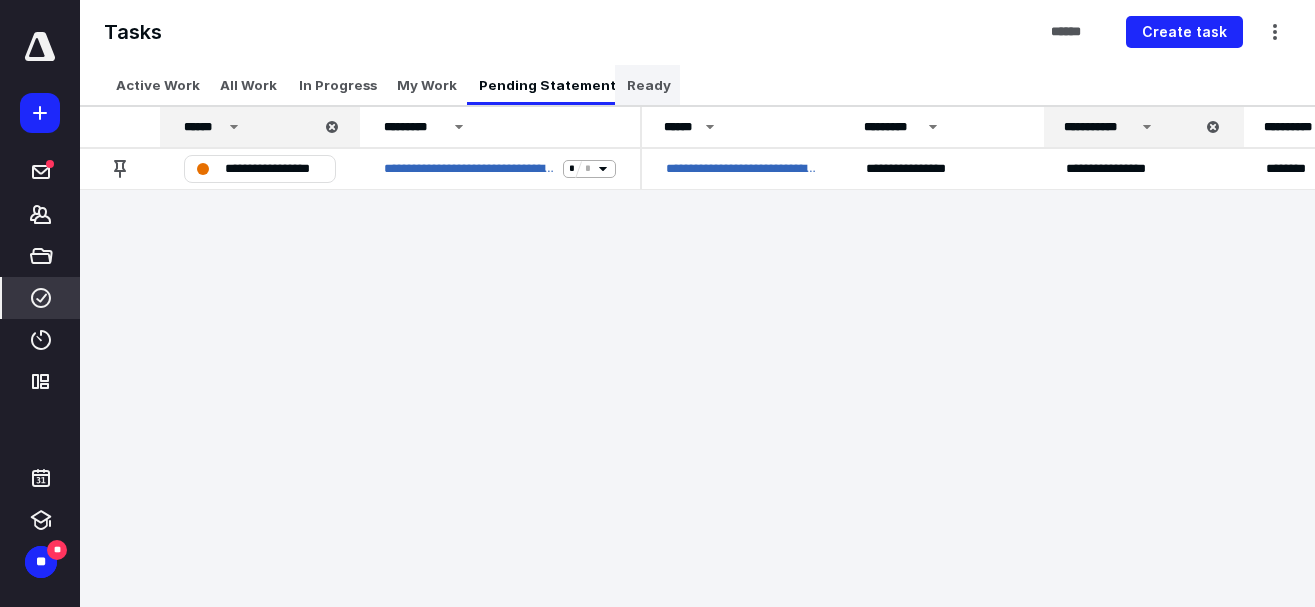 click on "Ready" at bounding box center (649, 85) 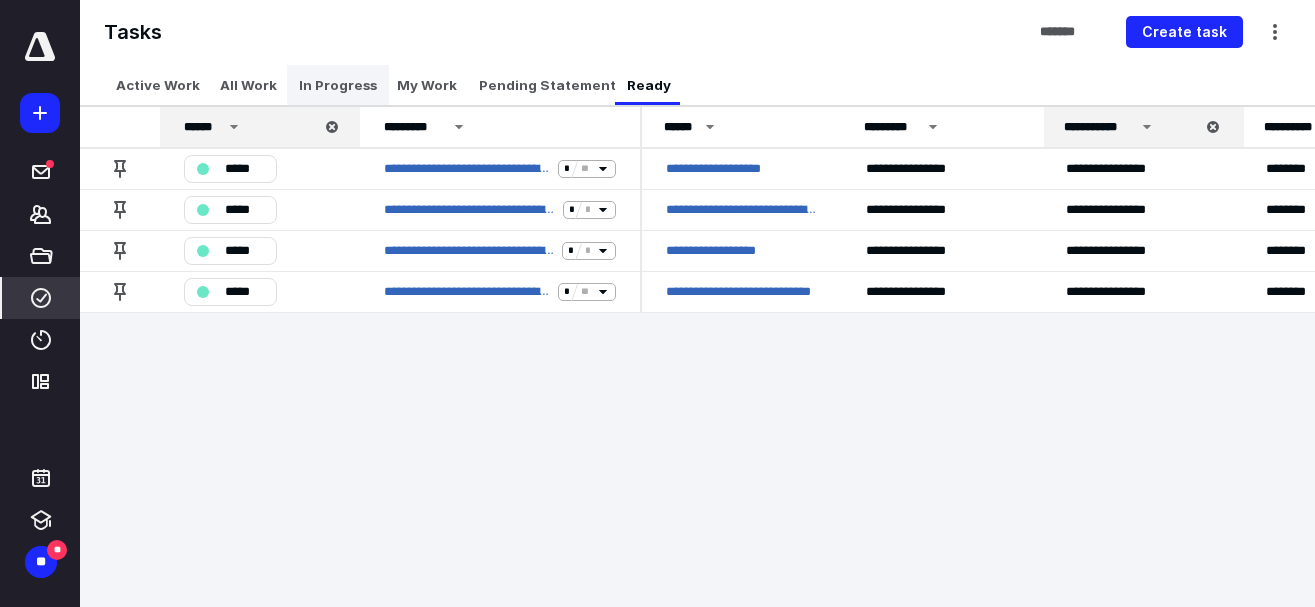 click on "In Progress" at bounding box center [338, 85] 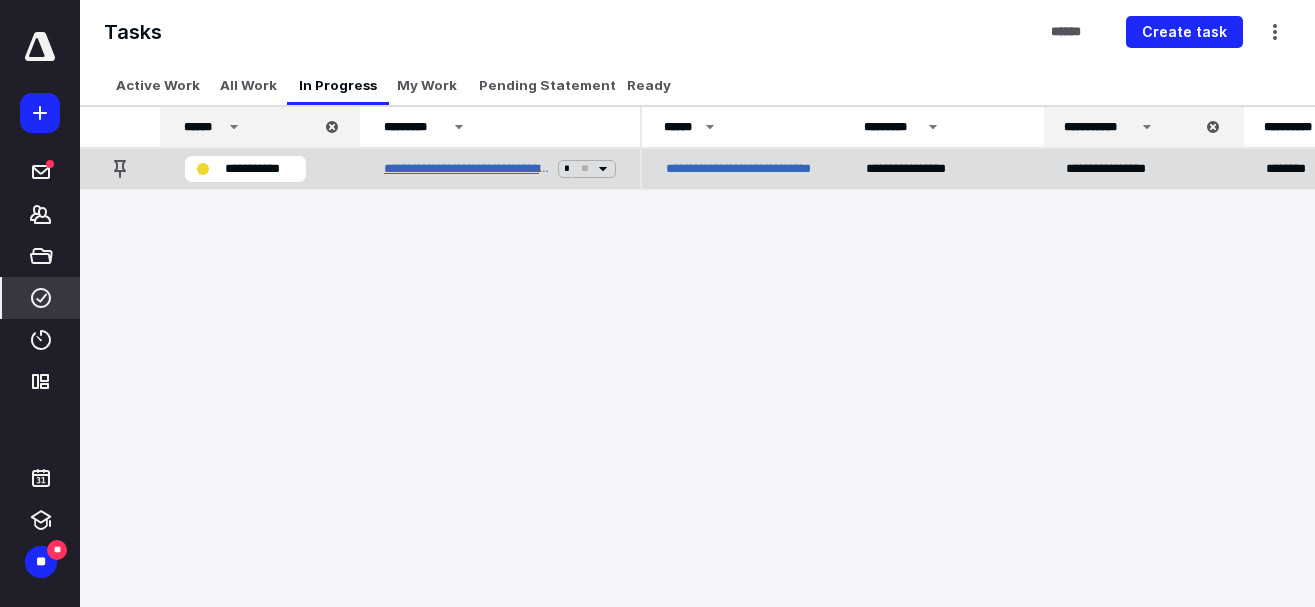 click on "**********" at bounding box center (467, 169) 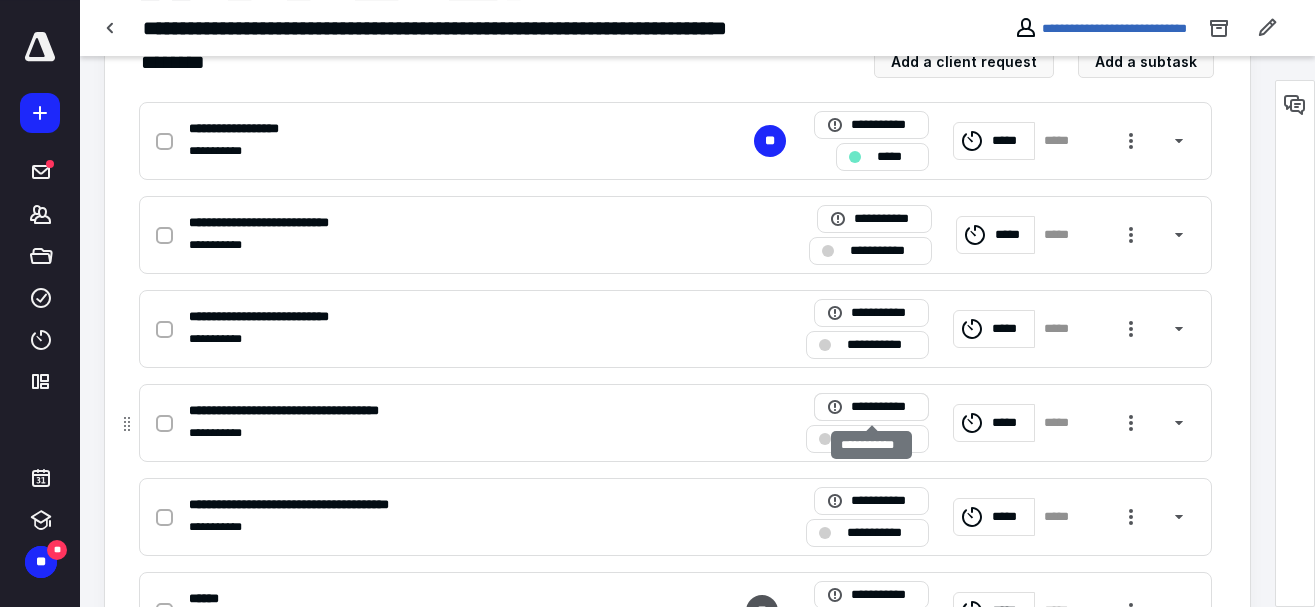 scroll, scrollTop: 510, scrollLeft: 0, axis: vertical 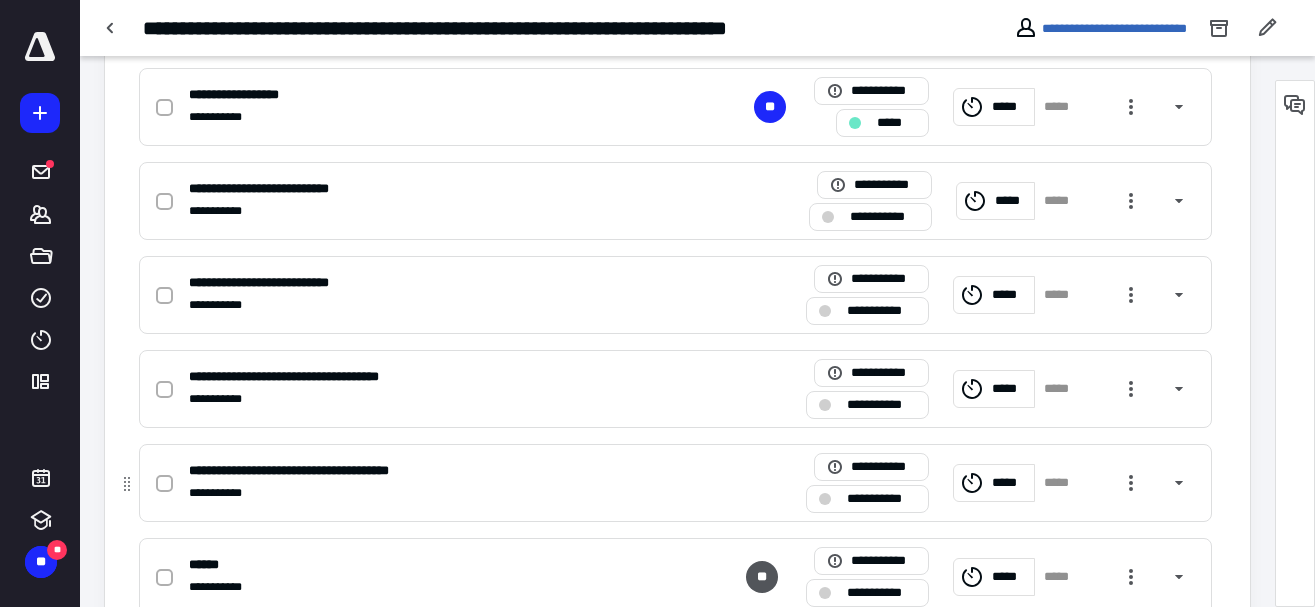 click on "*****" at bounding box center (1010, 483) 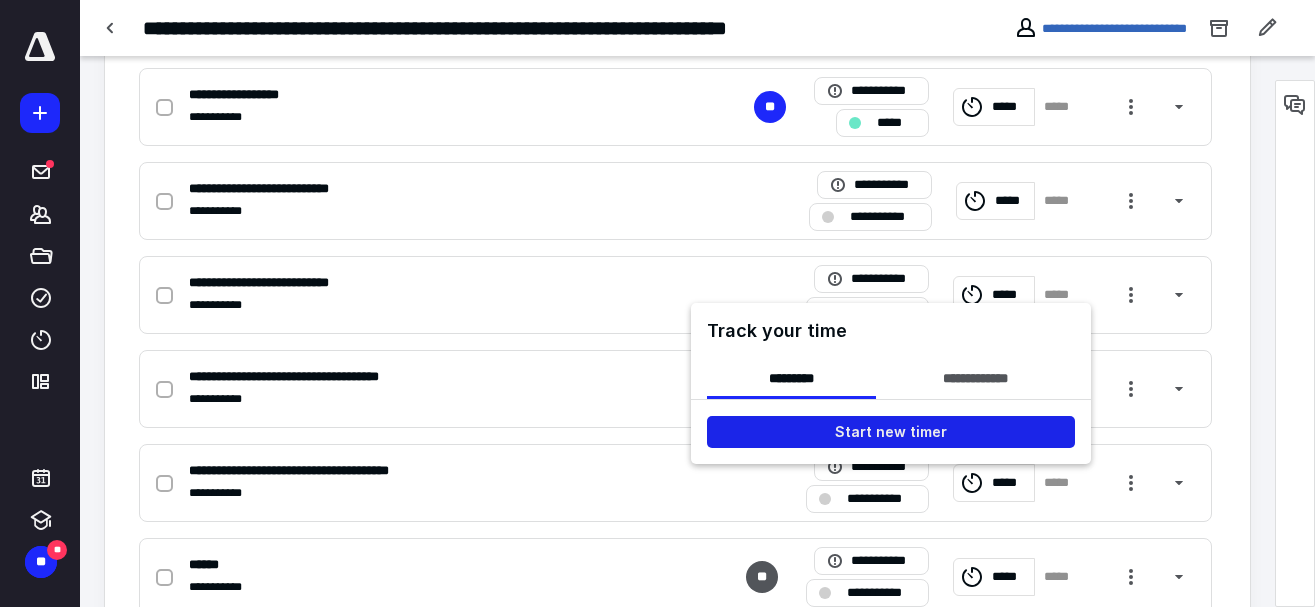 click on "Start new timer" at bounding box center [891, 432] 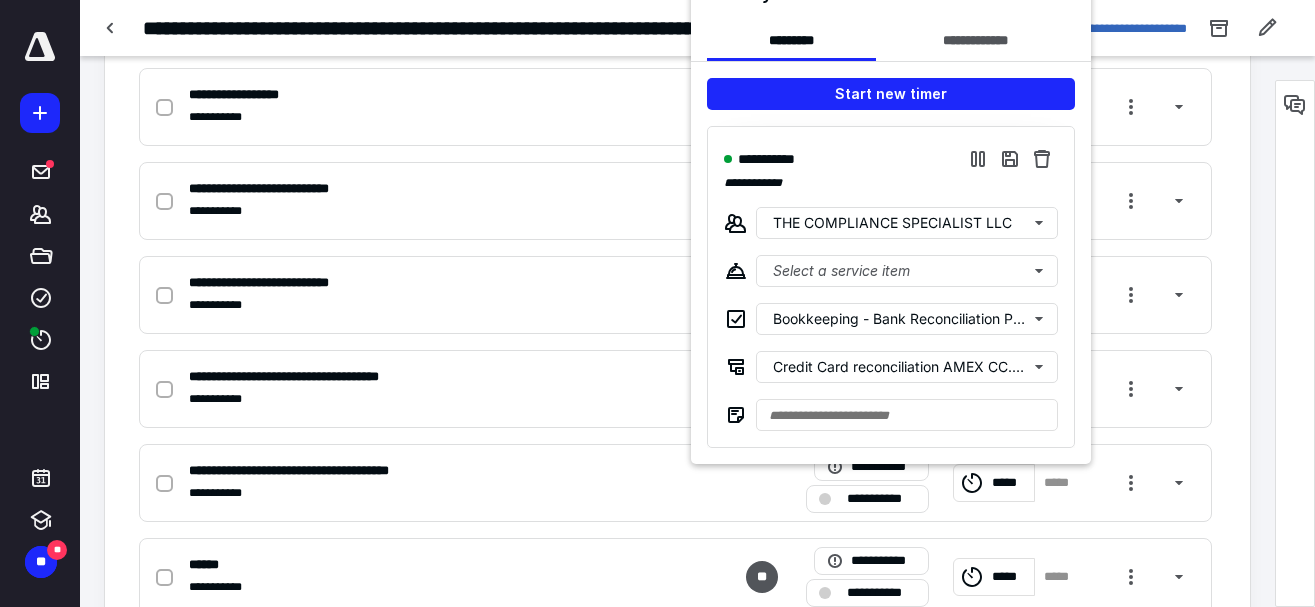 click at bounding box center [657, 303] 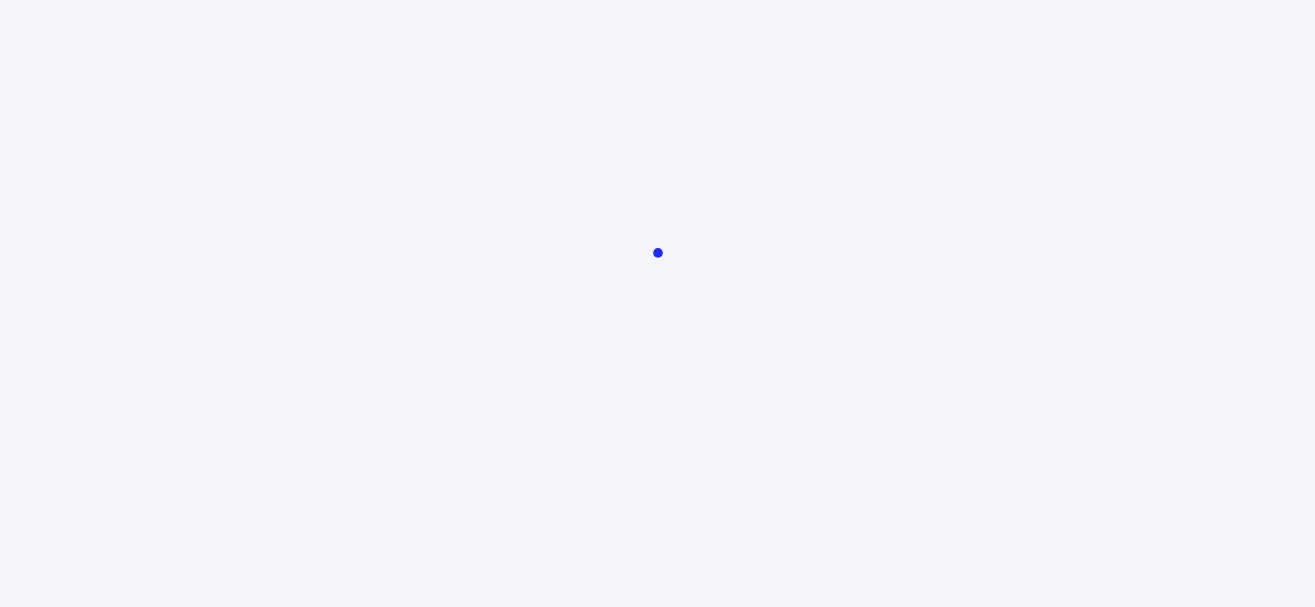 scroll, scrollTop: 0, scrollLeft: 0, axis: both 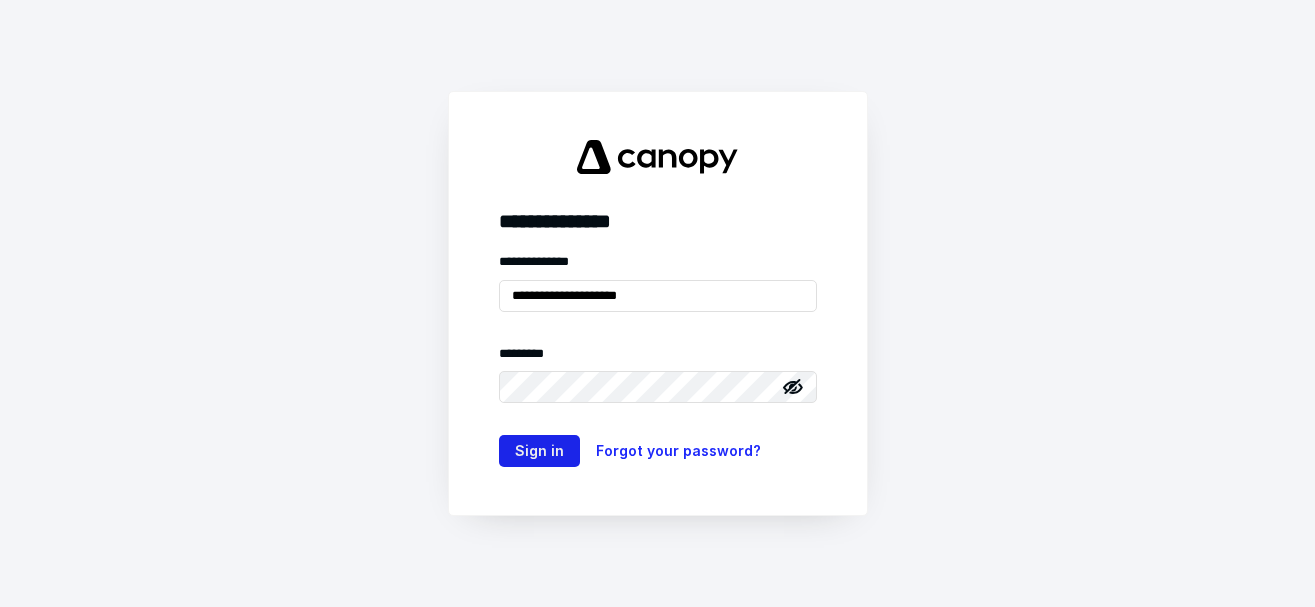 type on "**********" 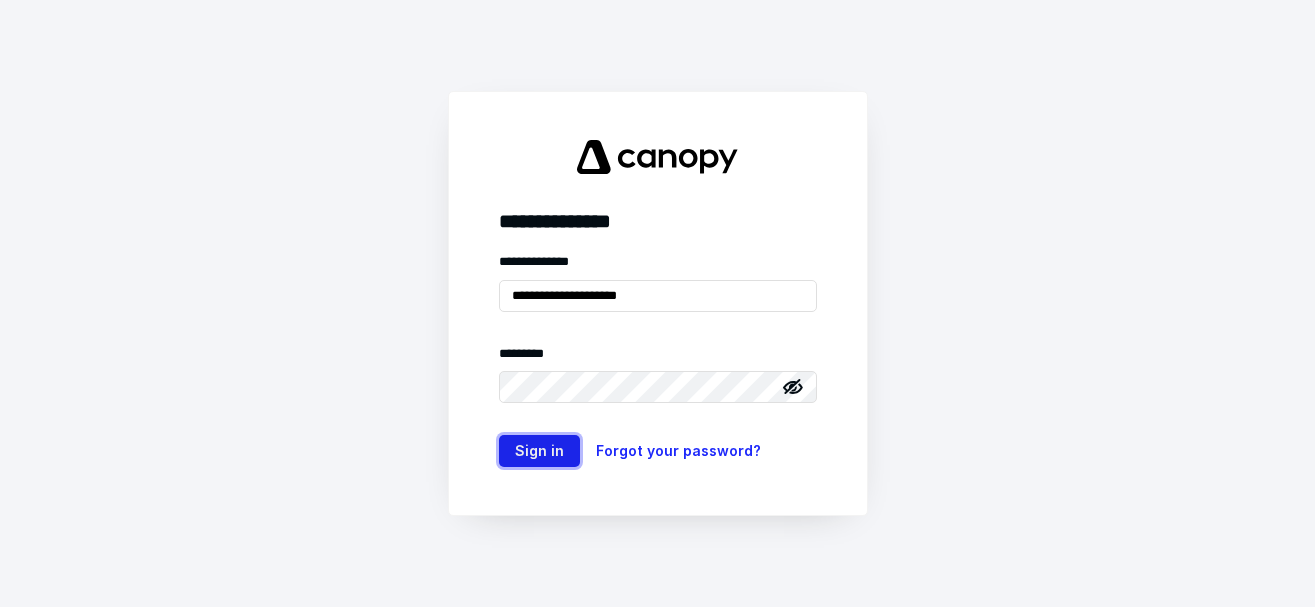 click on "Sign in" at bounding box center (539, 451) 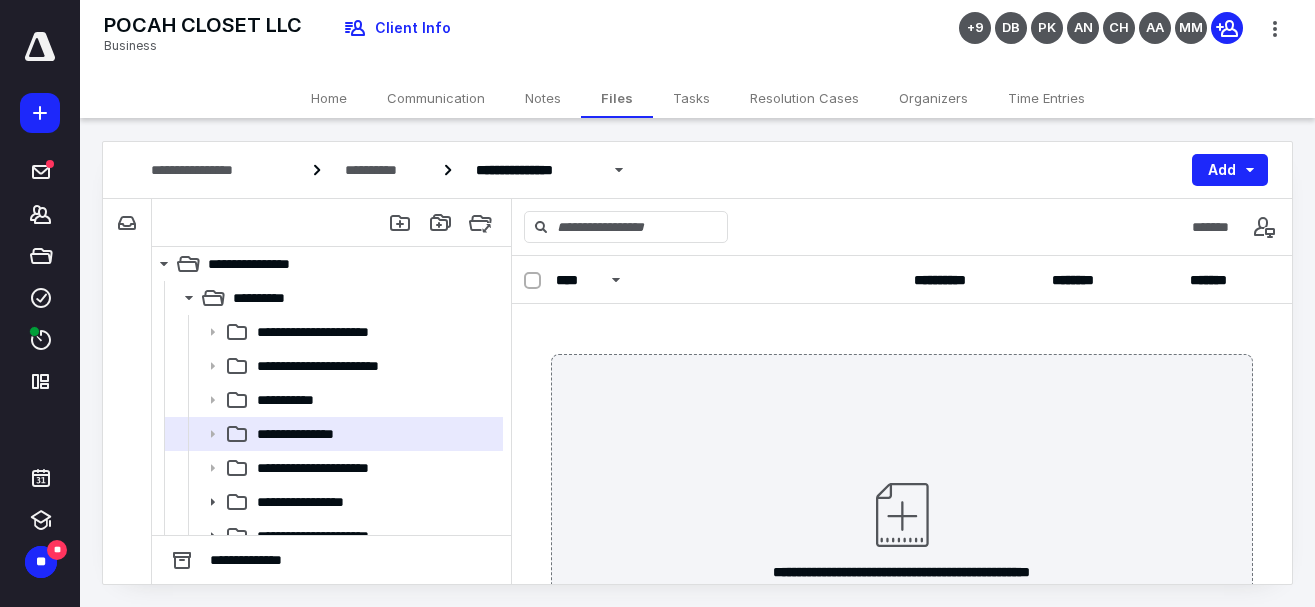 click on "POCAH CLOSET LLC Business Client Info +9 DB PK AN CH AA MM" at bounding box center (697, 39) 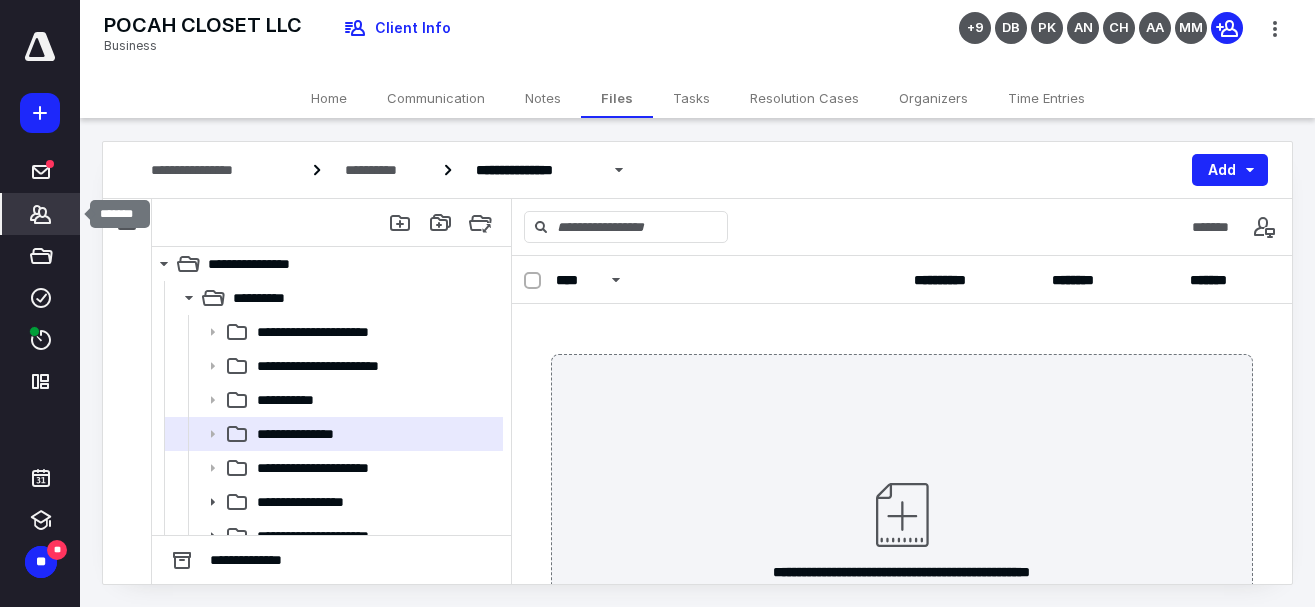 click 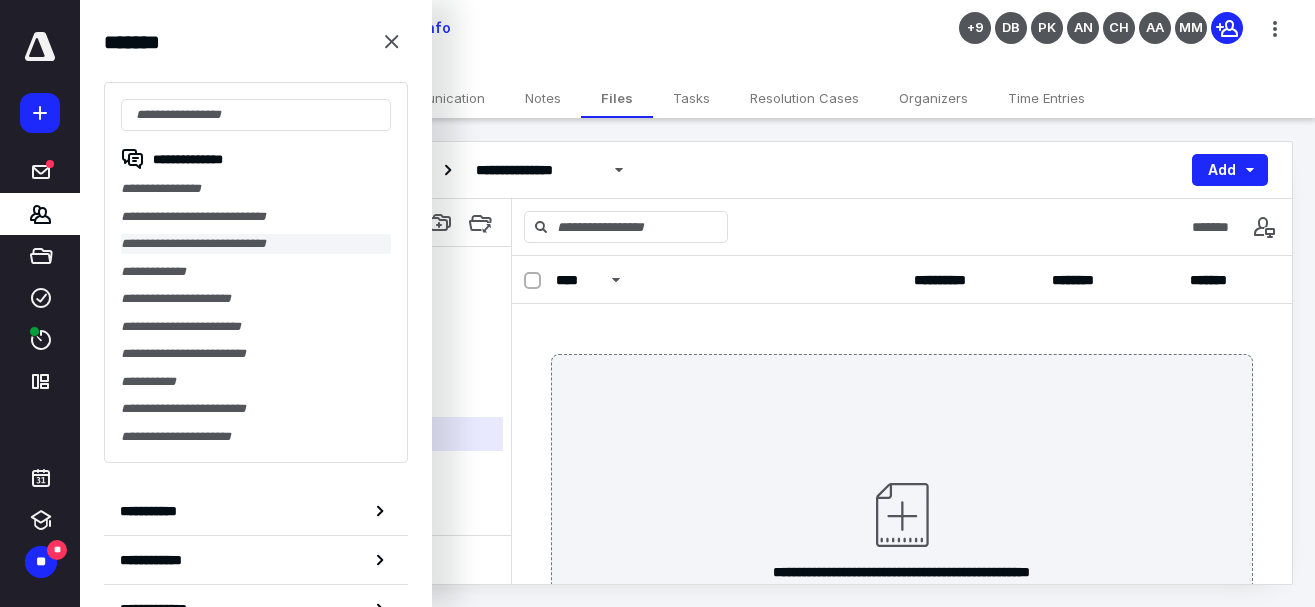 click on "**********" at bounding box center (256, 244) 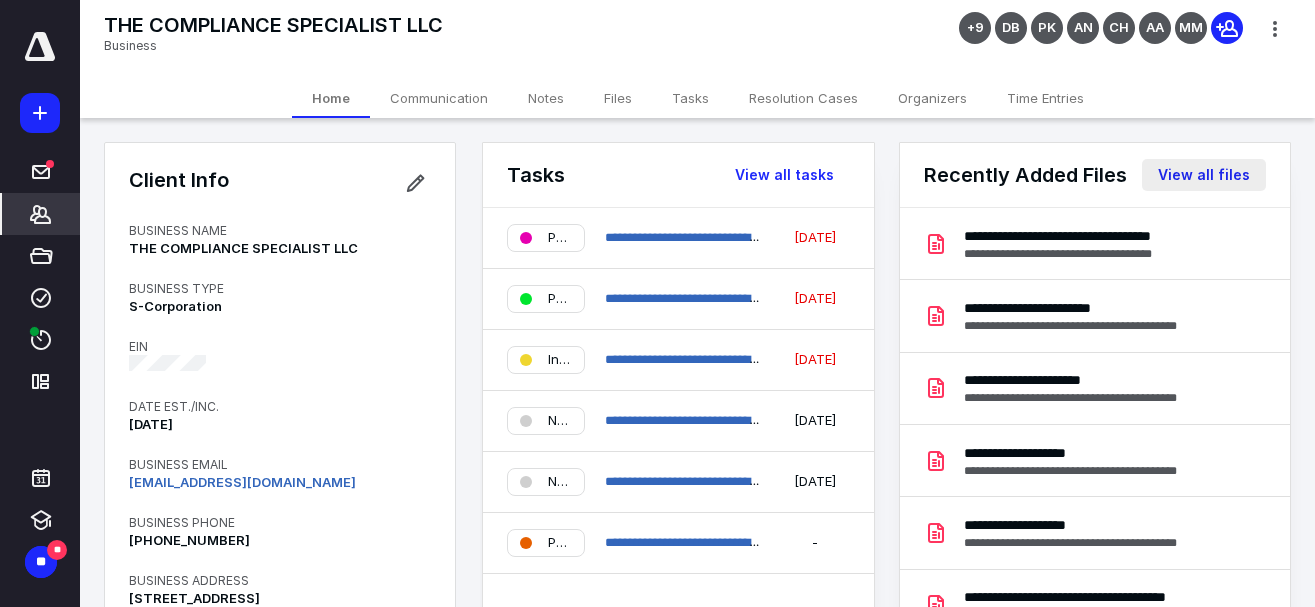 click on "View all files" at bounding box center (1204, 175) 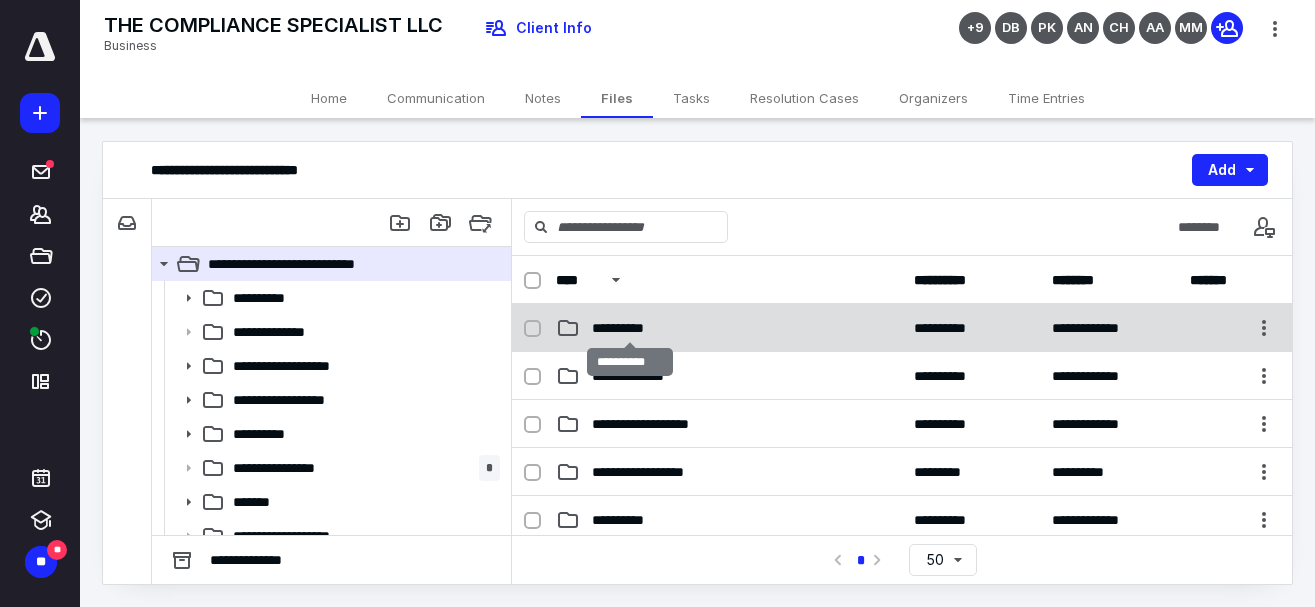 click on "**********" at bounding box center (629, 328) 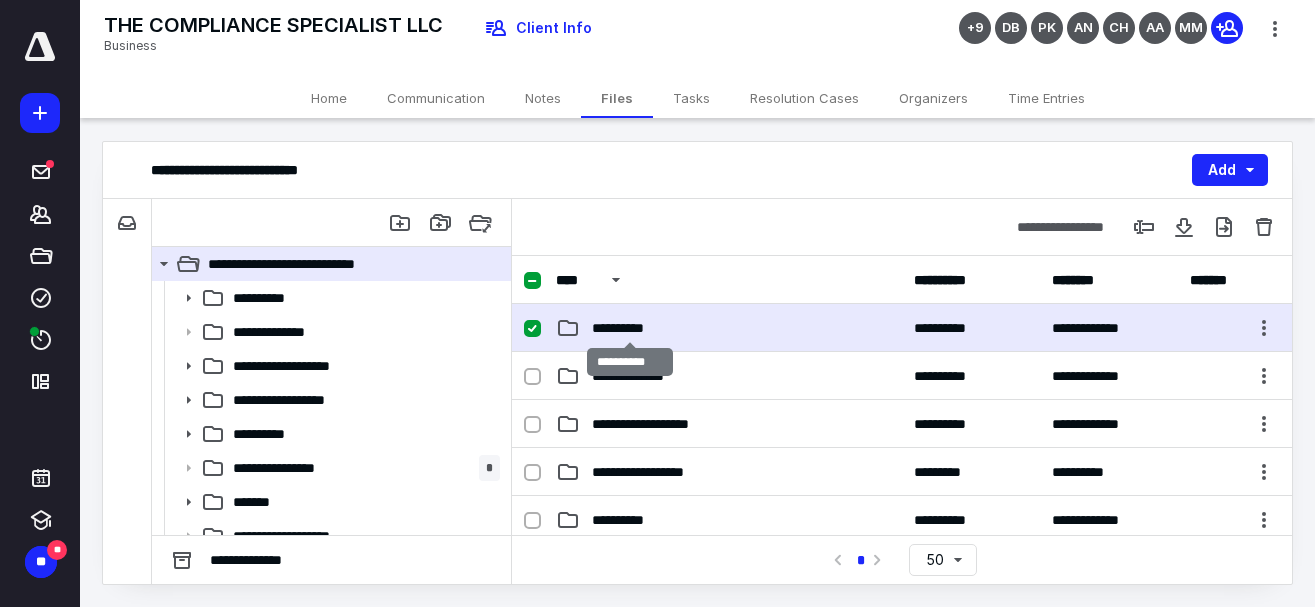 checkbox on "true" 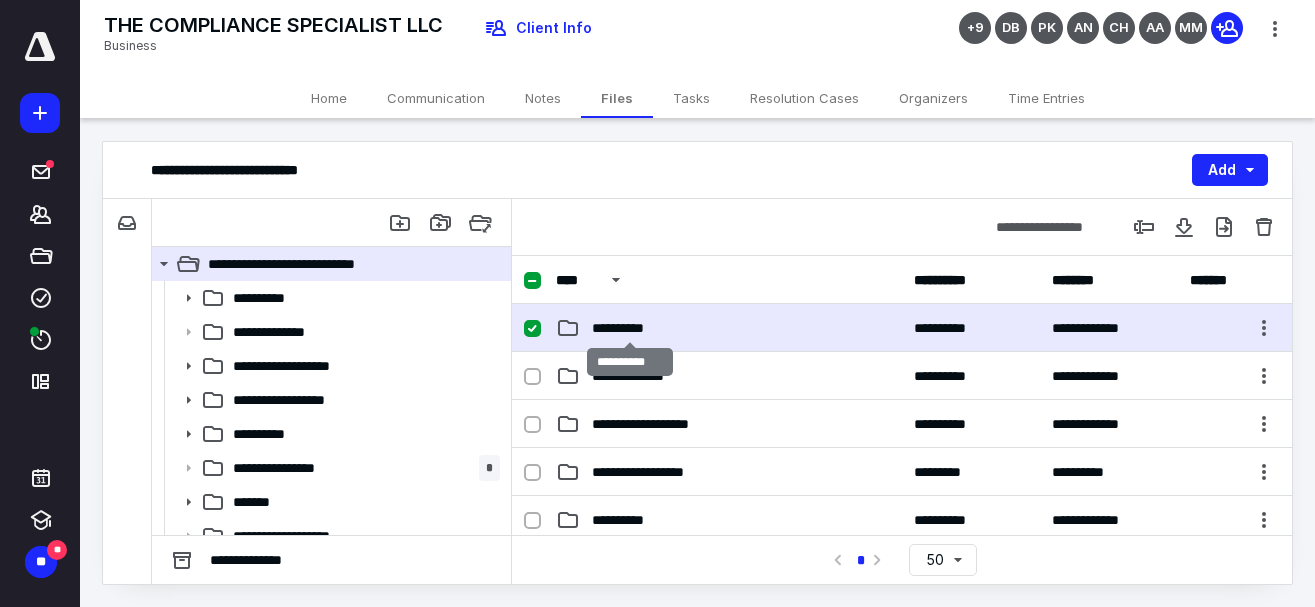 click on "**********" at bounding box center [629, 328] 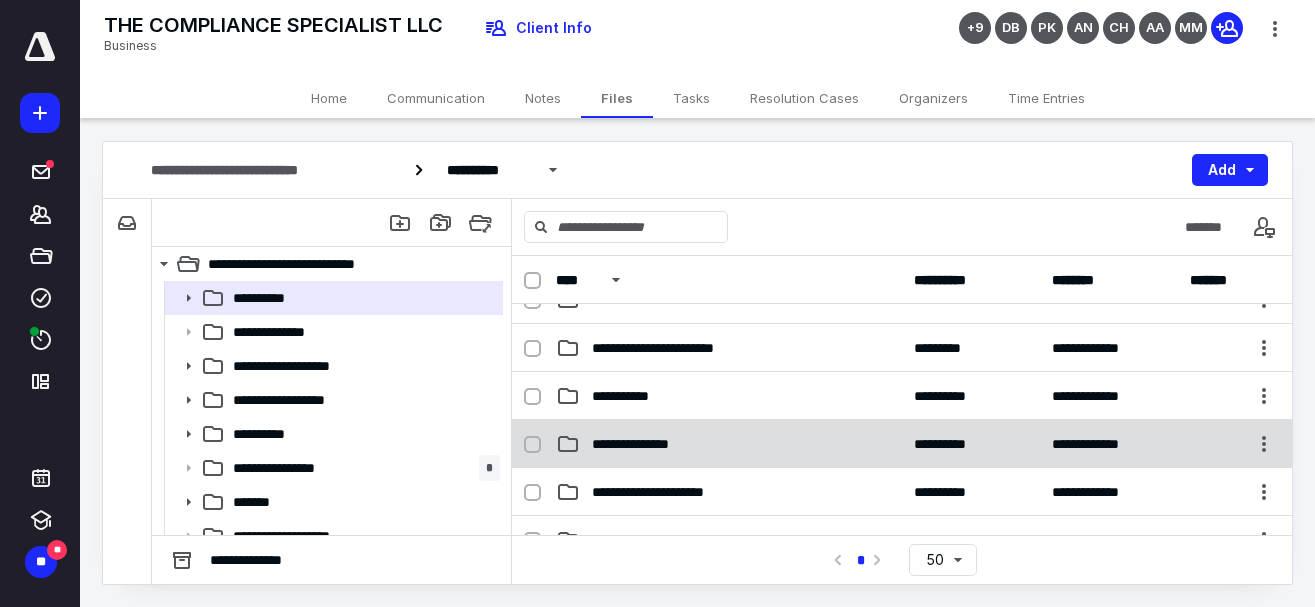 scroll, scrollTop: 0, scrollLeft: 0, axis: both 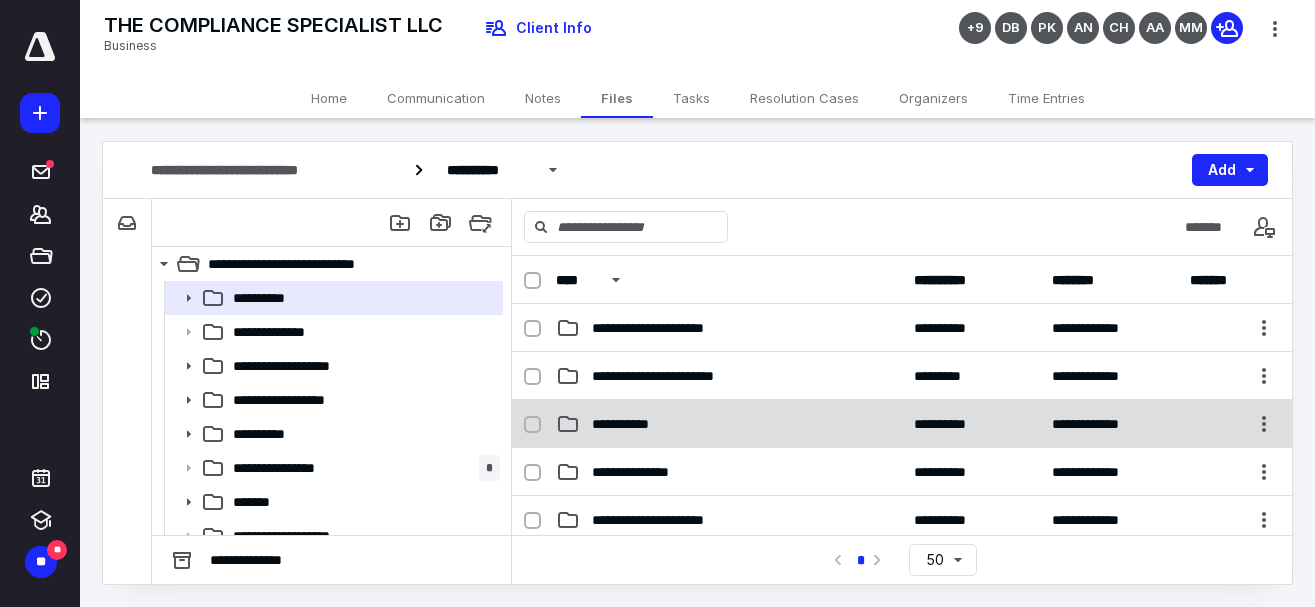 click 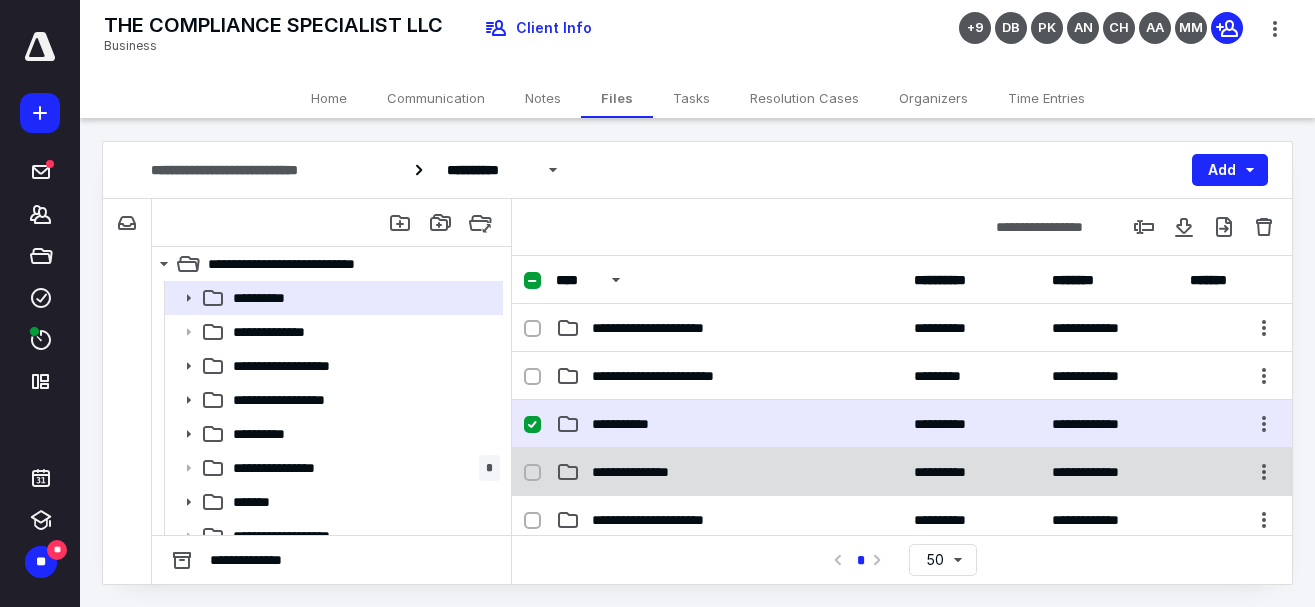 click 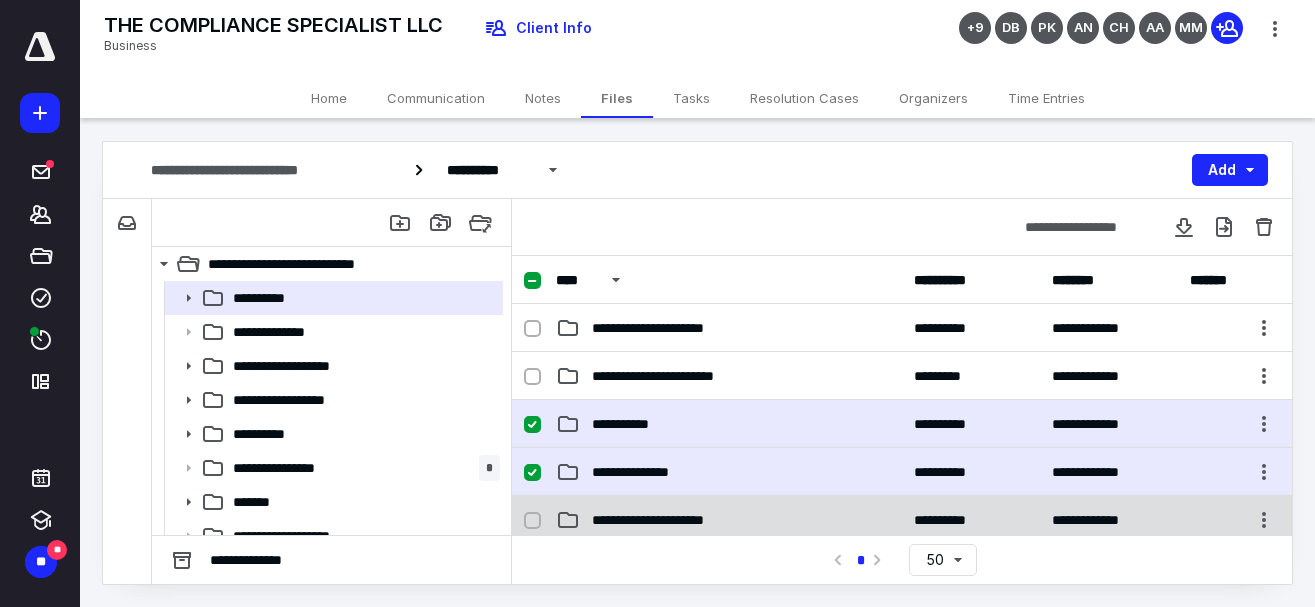 click 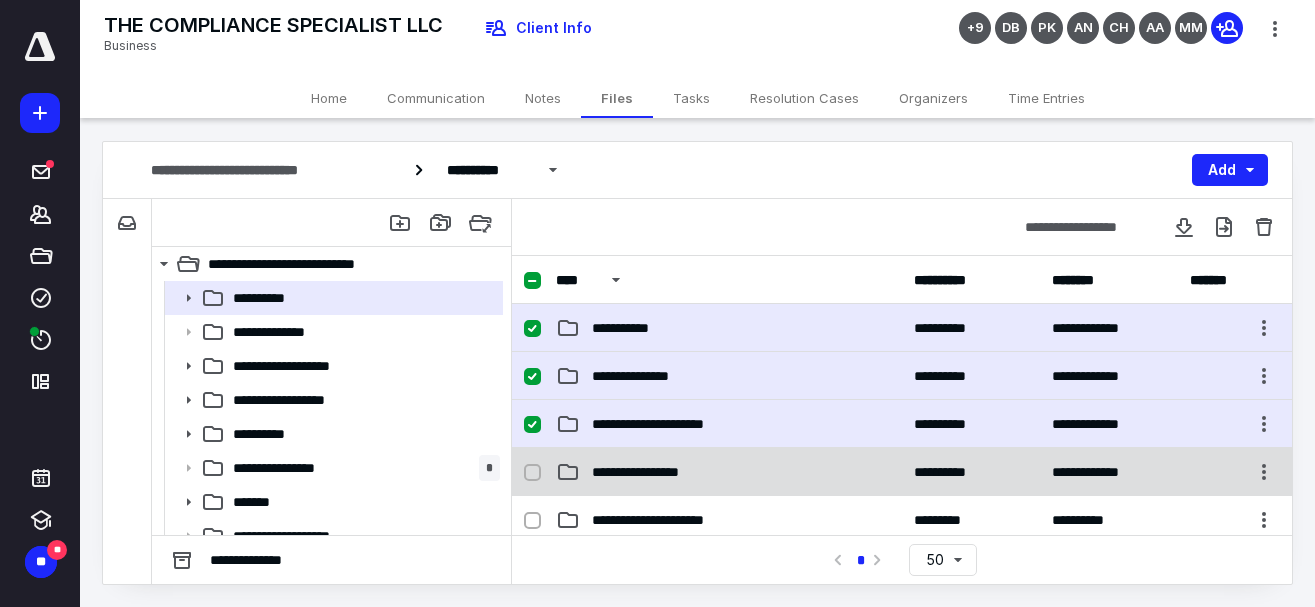 scroll, scrollTop: 0, scrollLeft: 0, axis: both 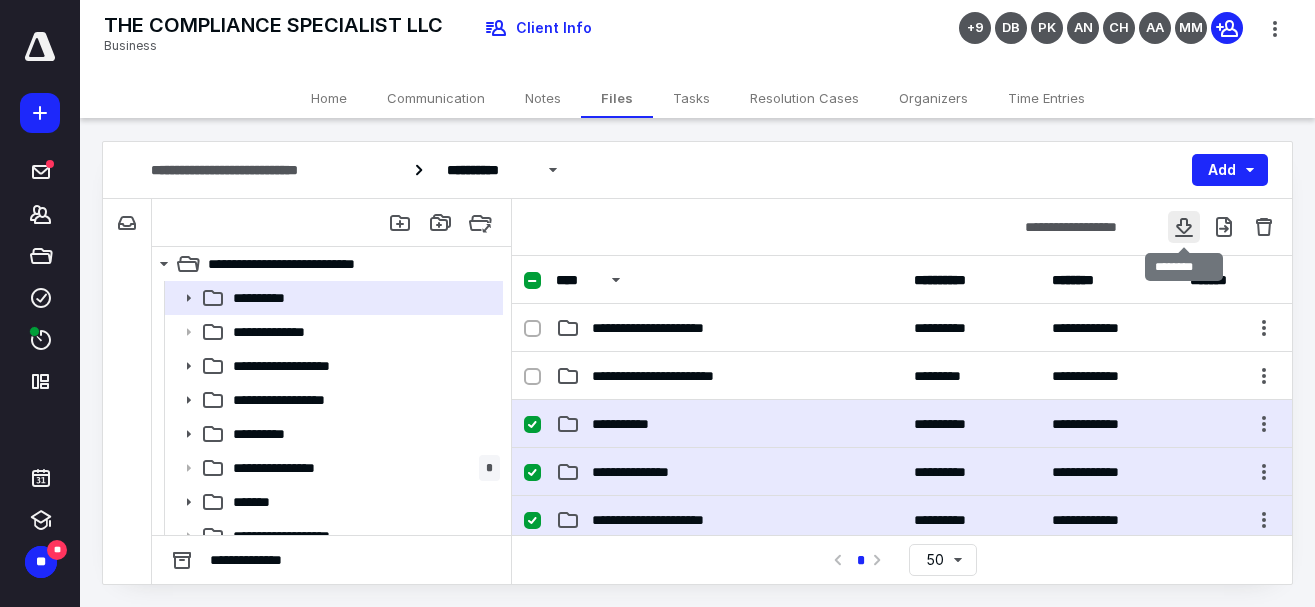 click at bounding box center (1184, 227) 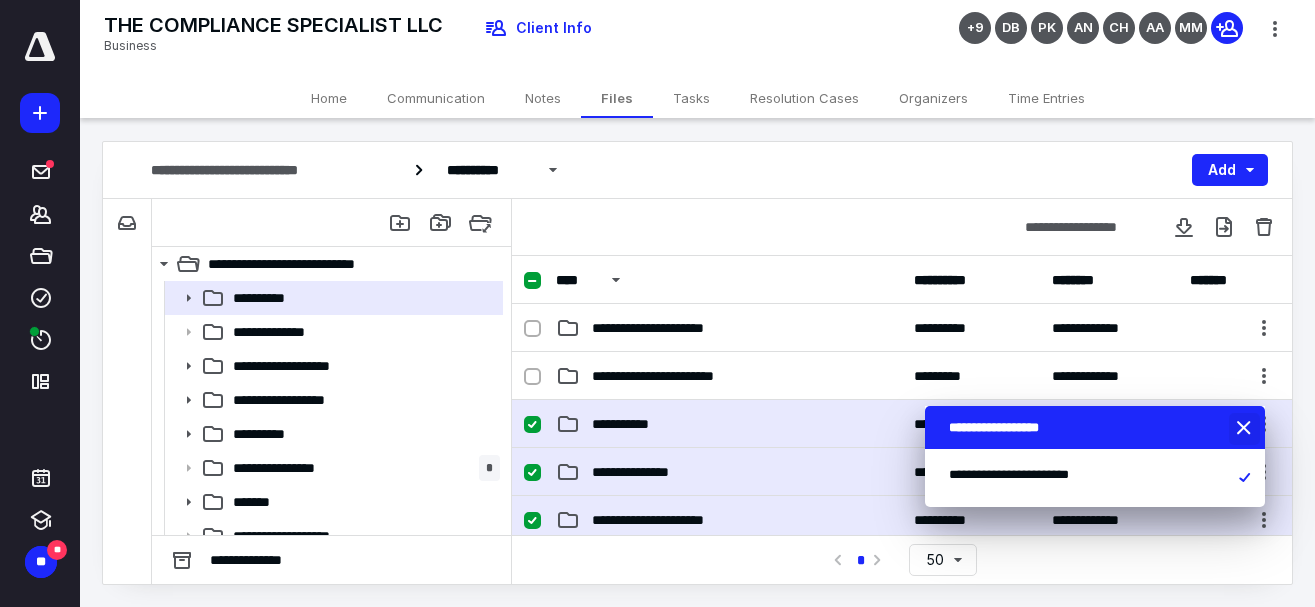 click at bounding box center (1246, 429) 